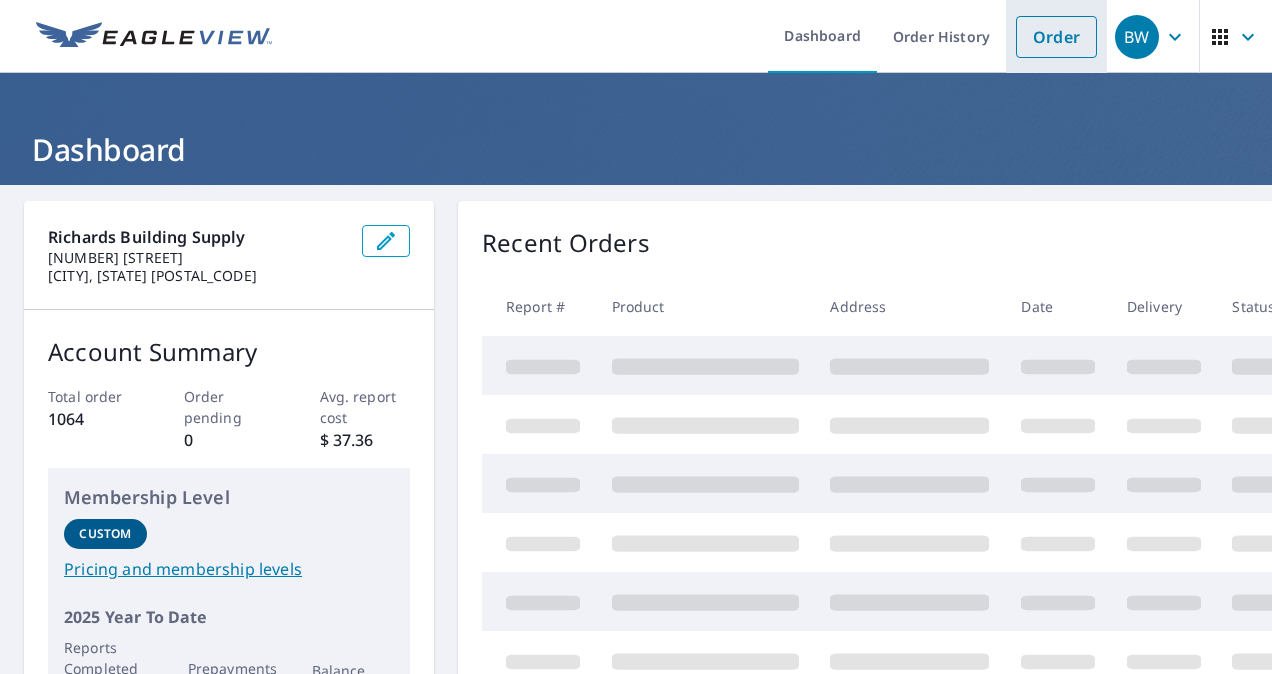 scroll, scrollTop: 0, scrollLeft: 0, axis: both 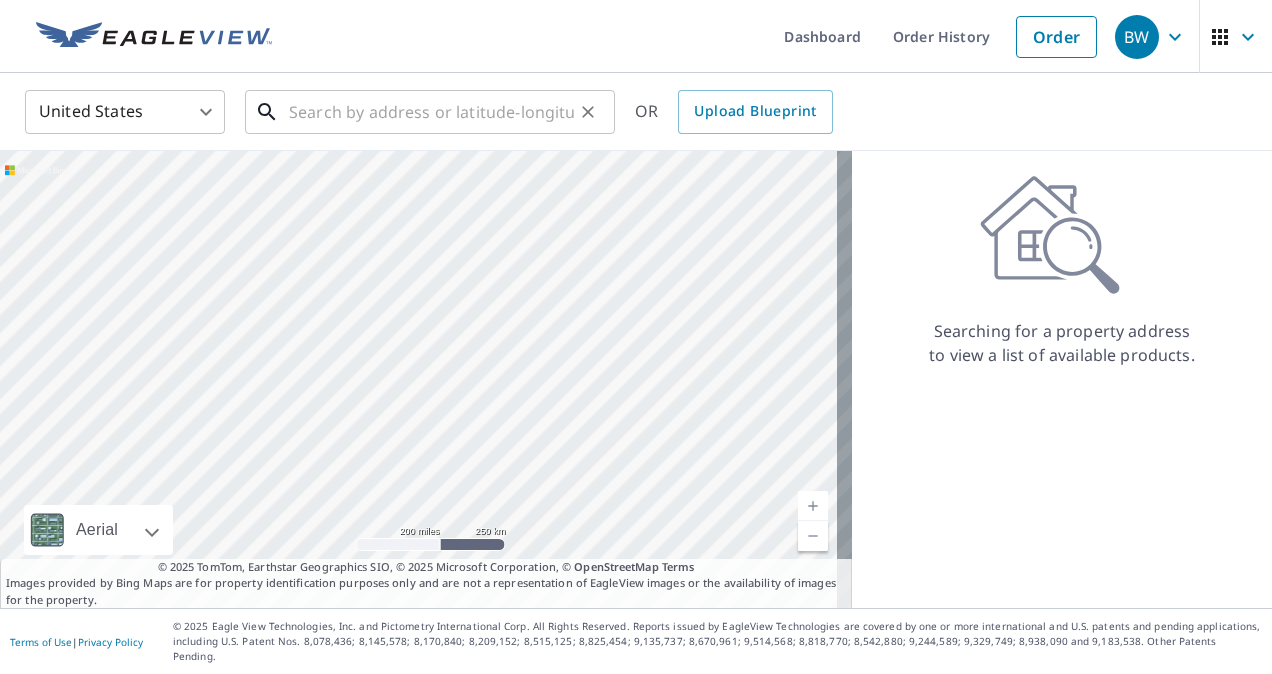 click at bounding box center [431, 112] 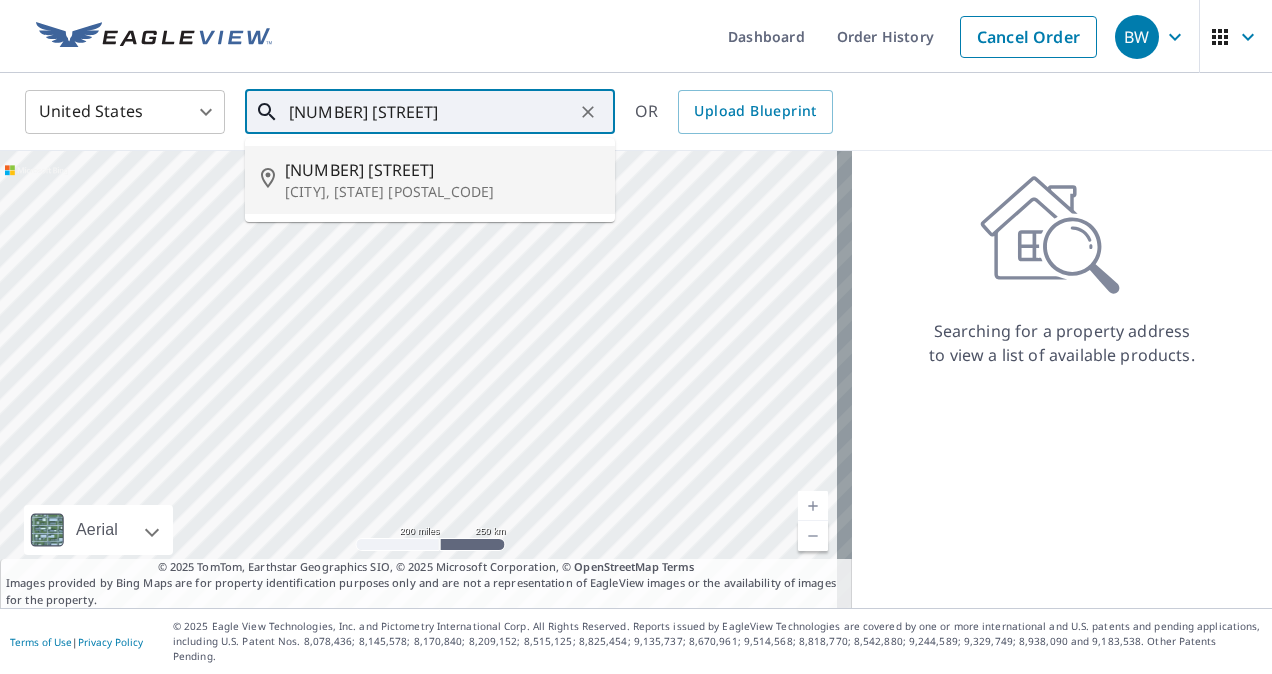 click on "[CITY], [STATE] [POSTAL_CODE]" at bounding box center [442, 192] 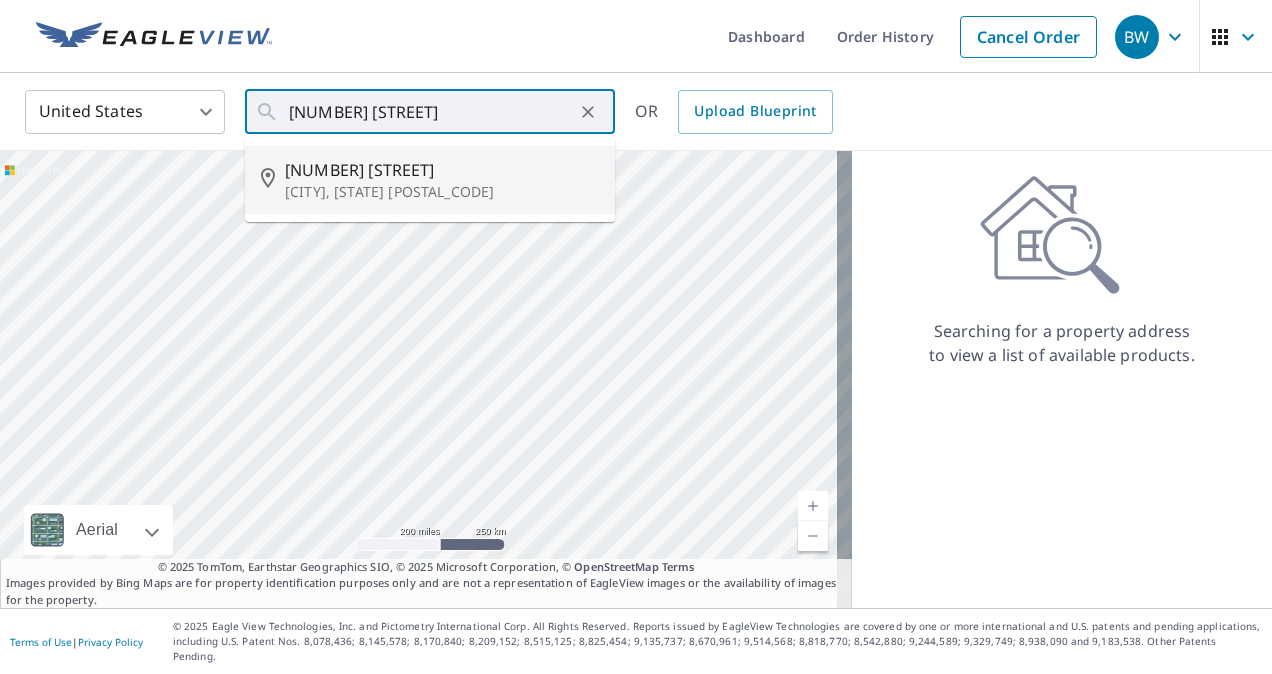type on "[NUMBER] [STREET] [CITY], [STATE] [POSTAL_CODE]" 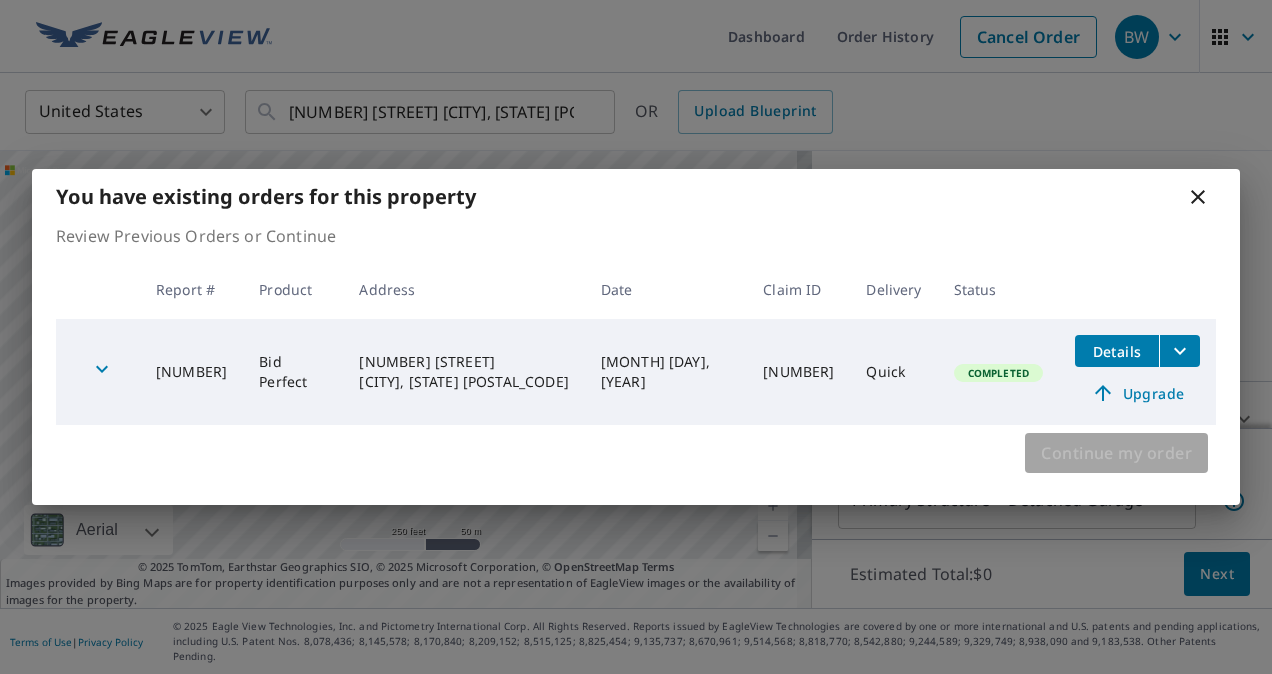 click on "Continue my order" at bounding box center [1116, 453] 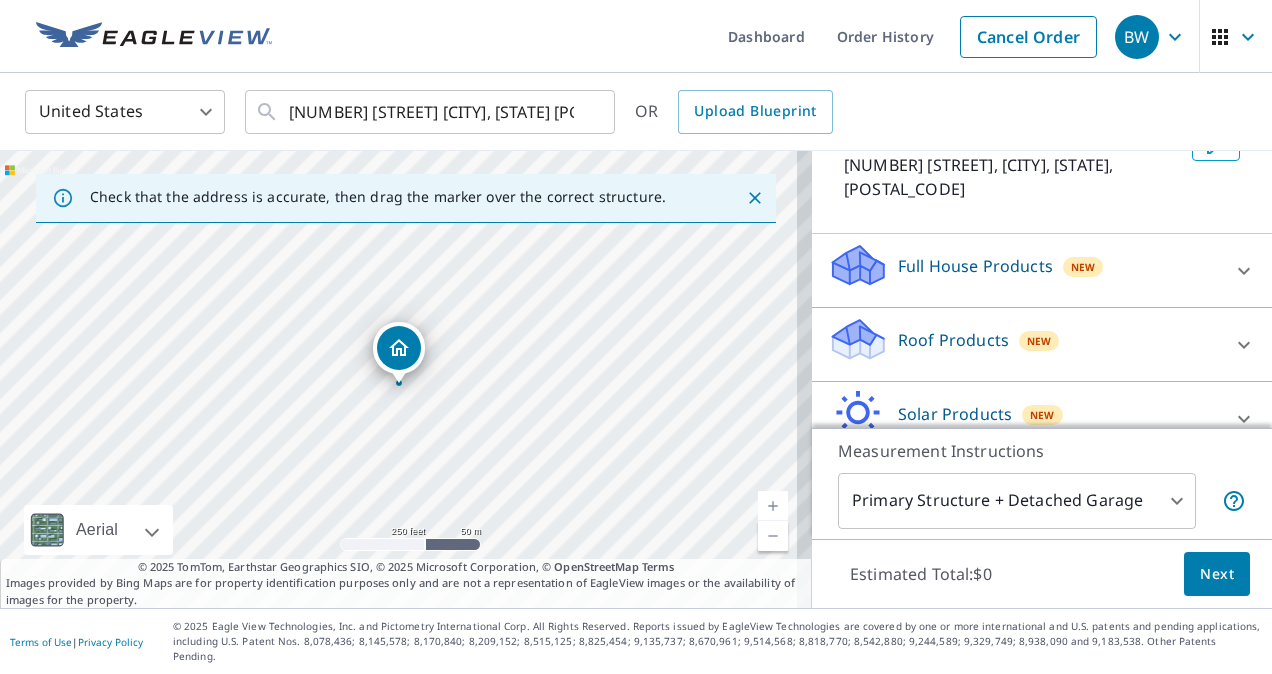scroll, scrollTop: 160, scrollLeft: 0, axis: vertical 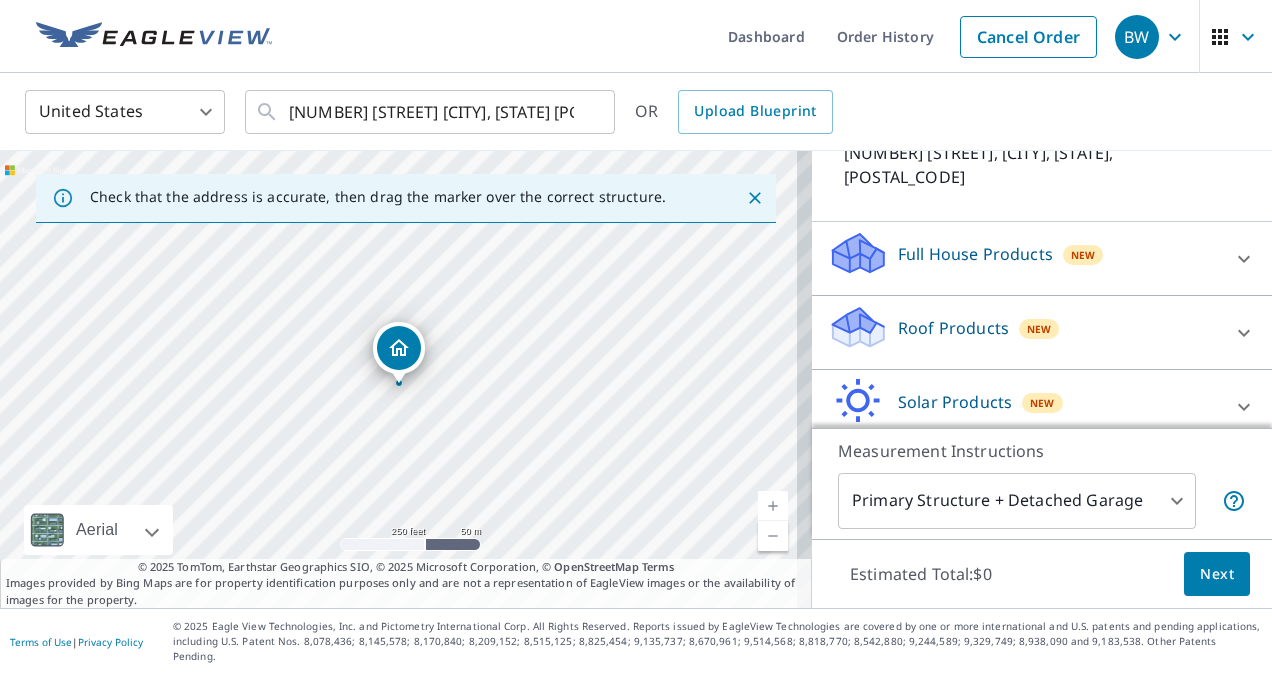 click 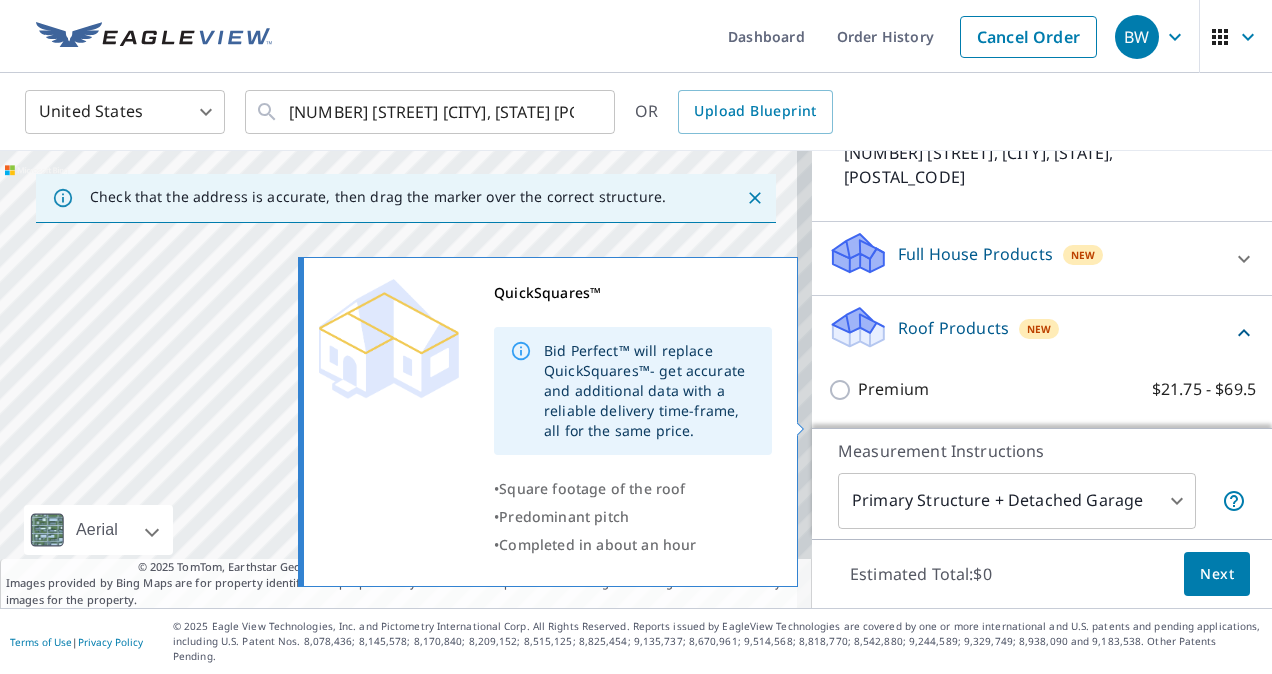 click on "QuickSquares™ $18" at bounding box center (843, 446) 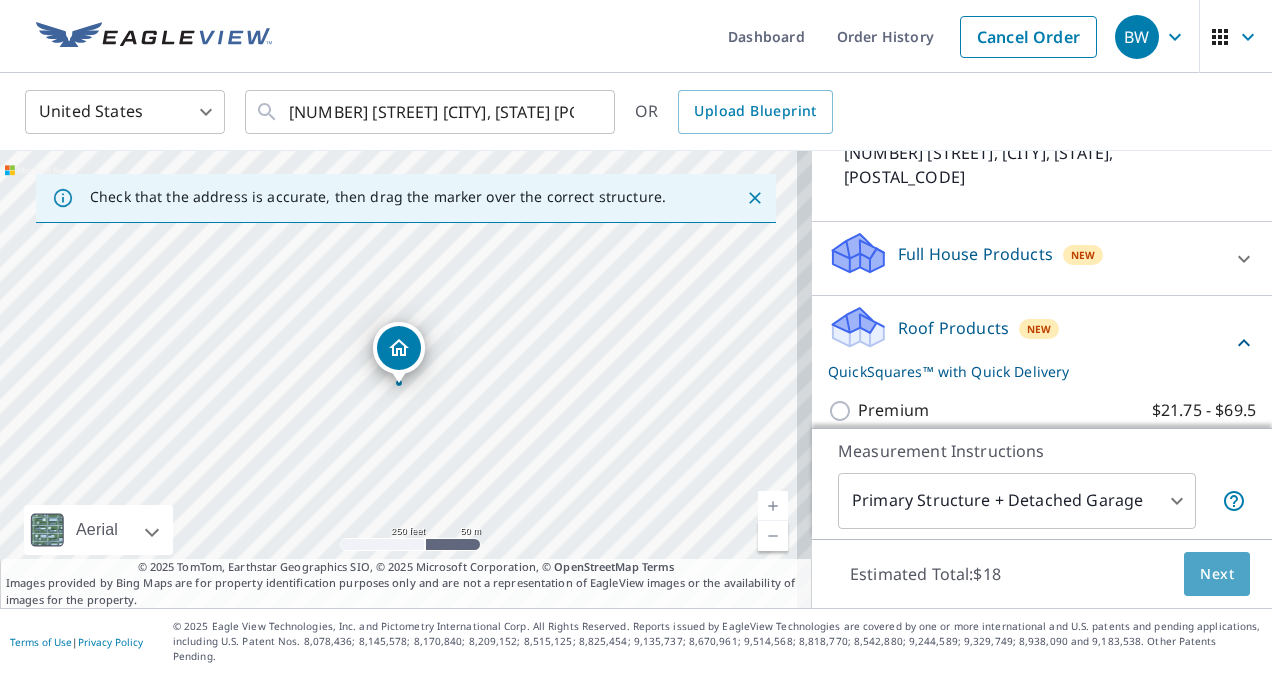 click on "Next" at bounding box center (1217, 574) 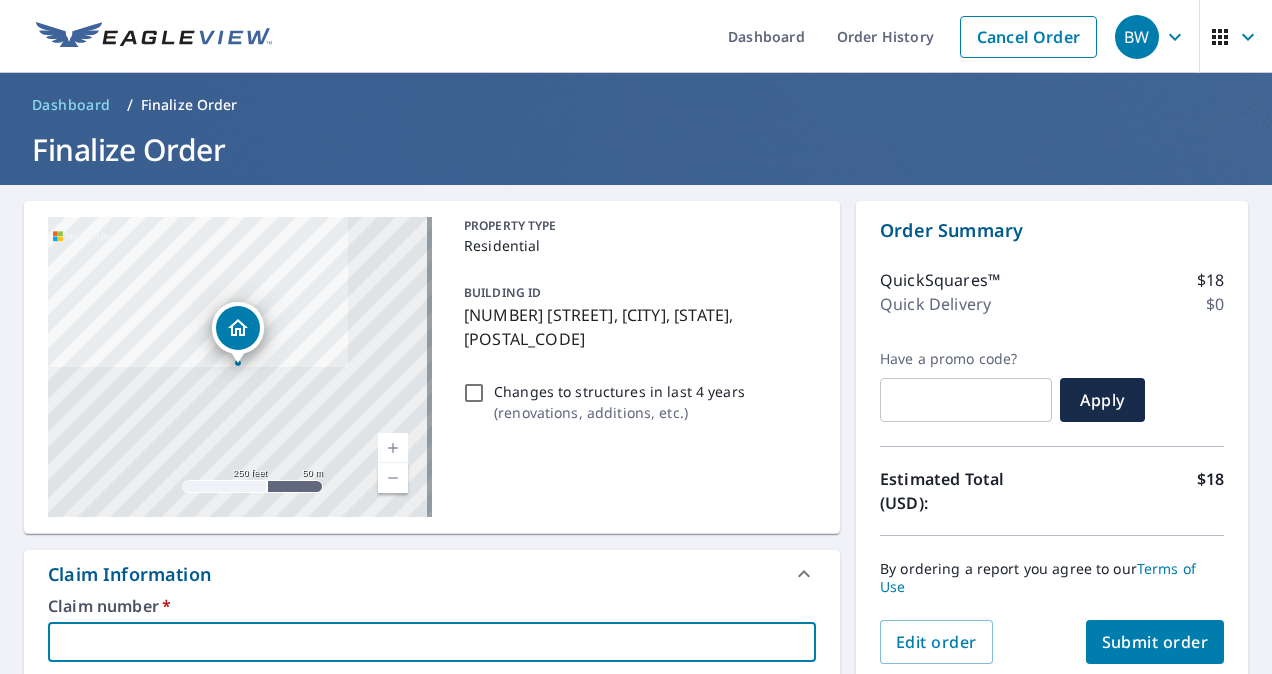 click at bounding box center [432, 642] 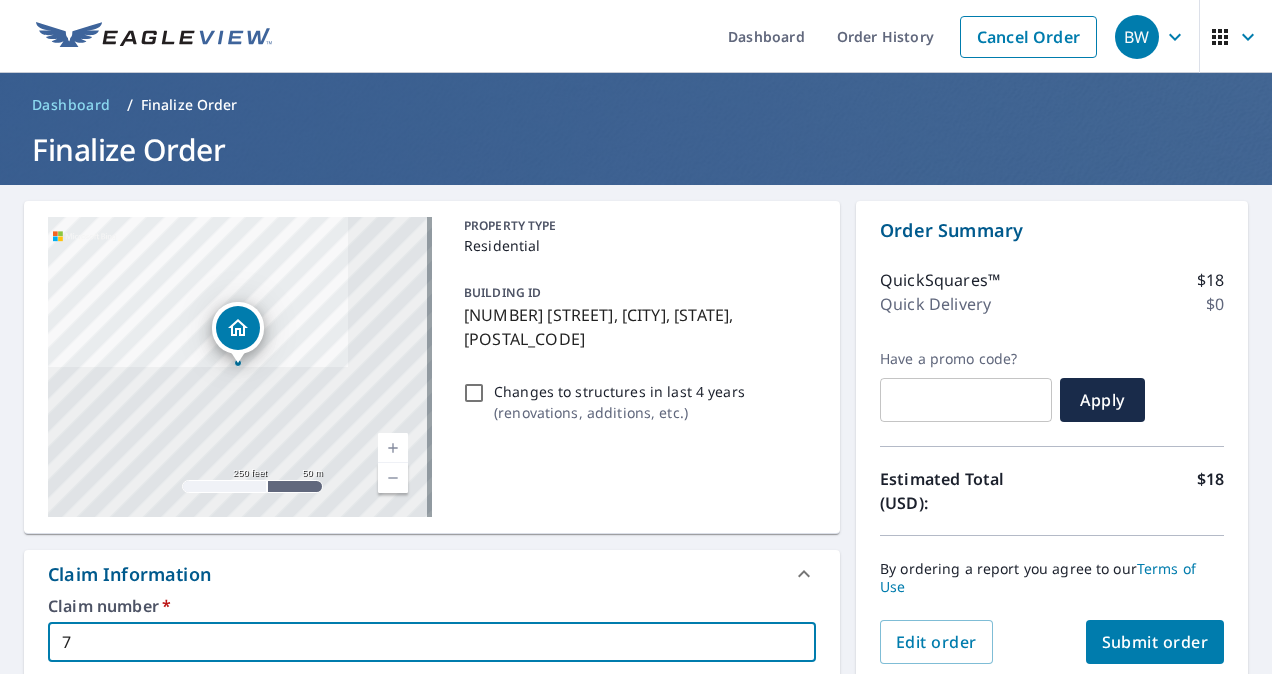 type on "78" 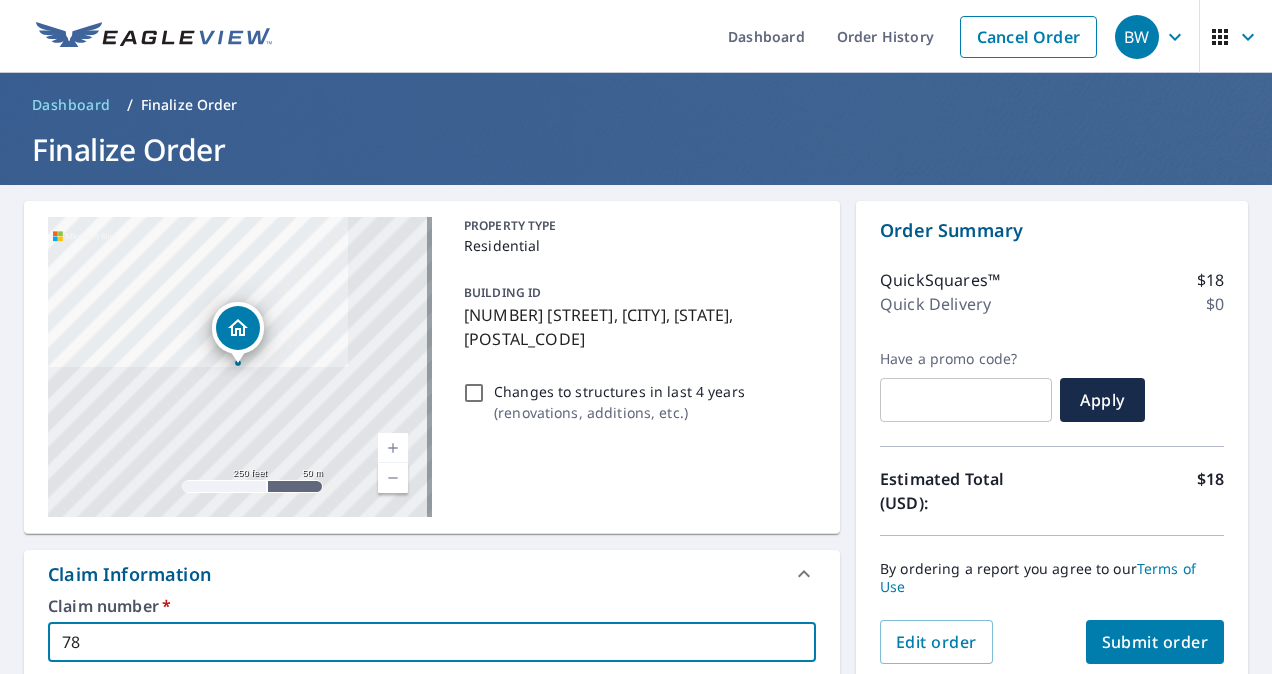 type on "784" 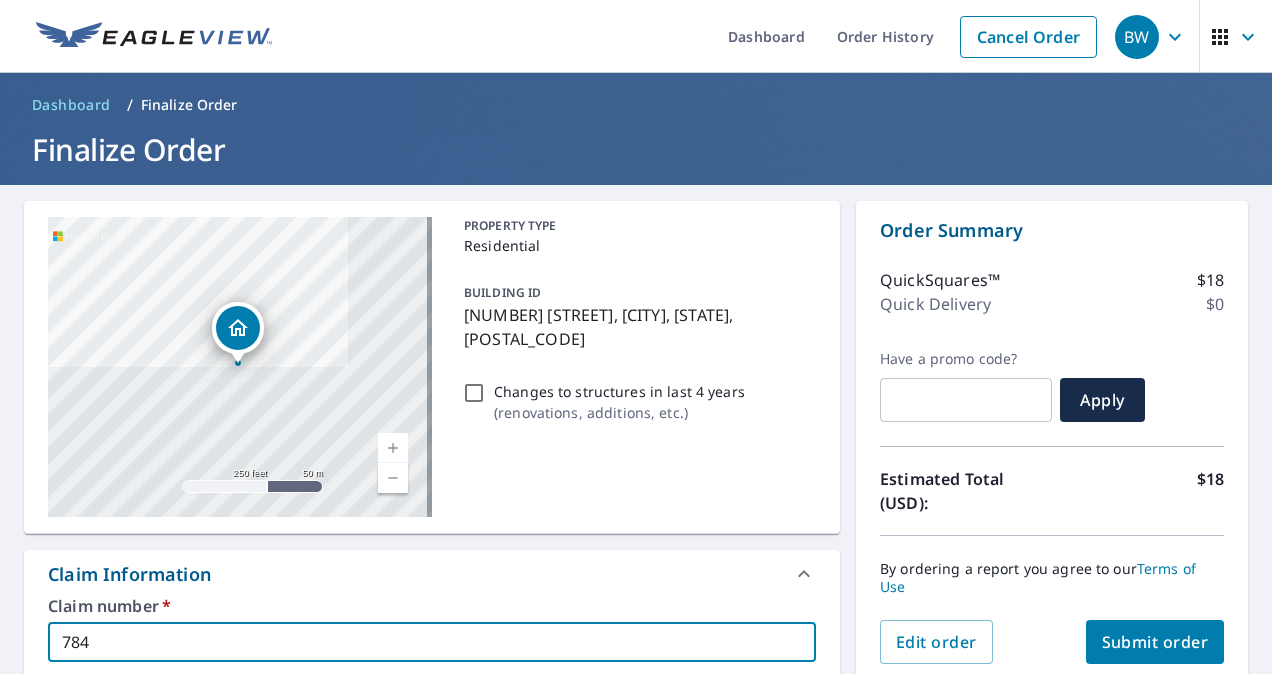 type on "7844" 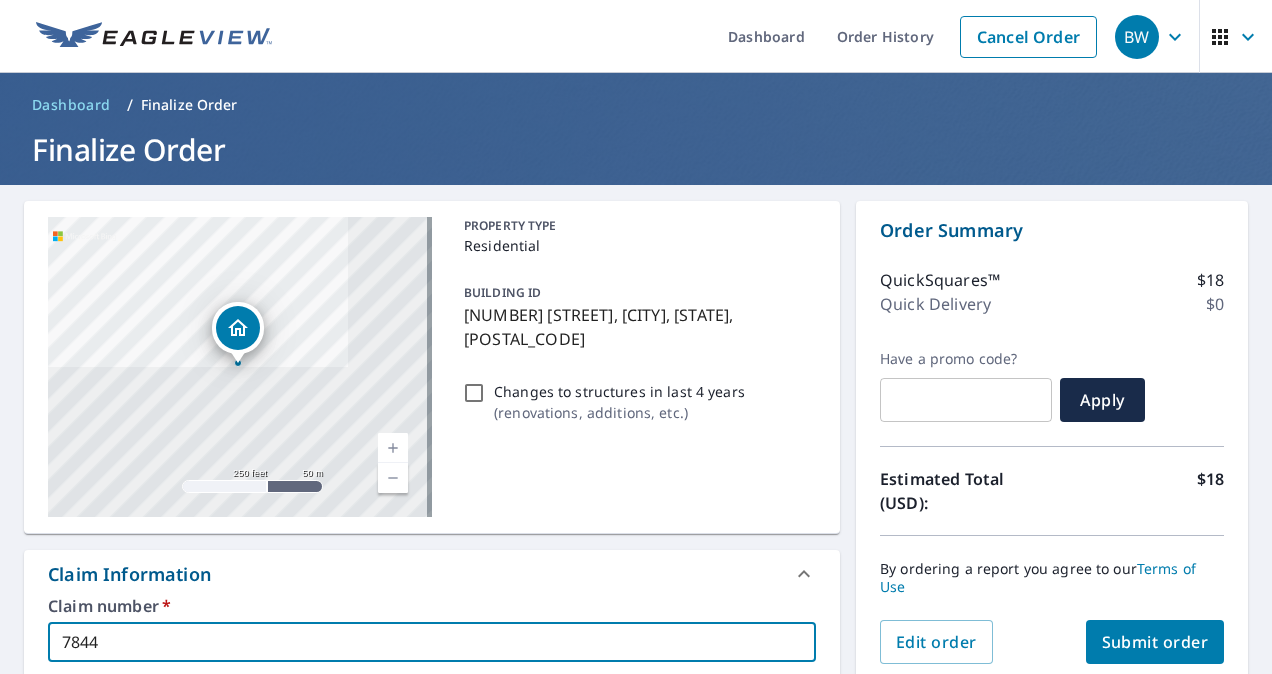 type on "[NUMBER]" 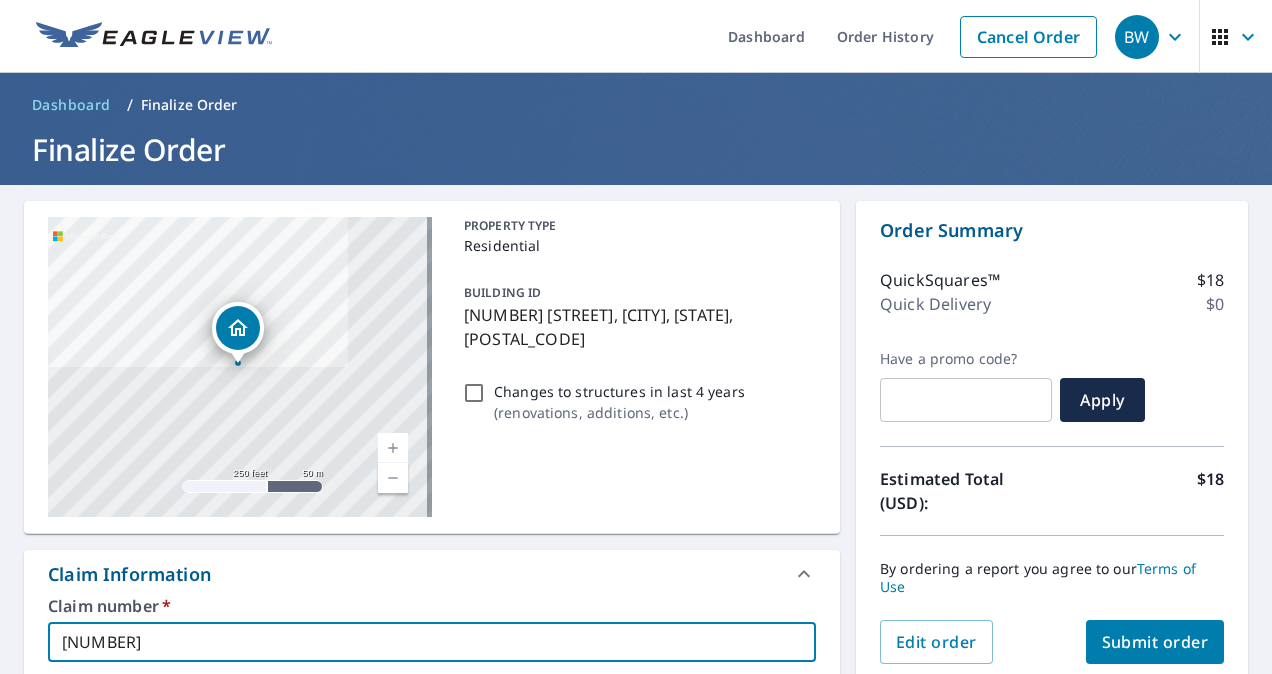 type on "[NUMBER]" 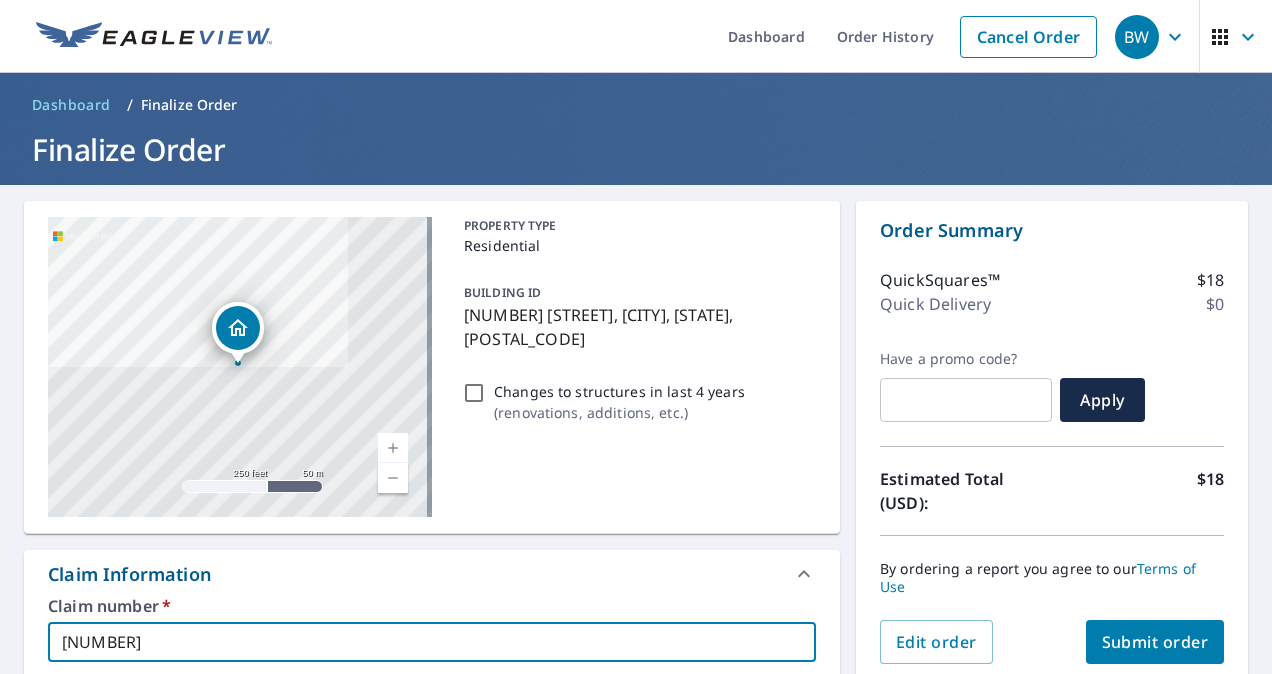 type on "[NUMBER]" 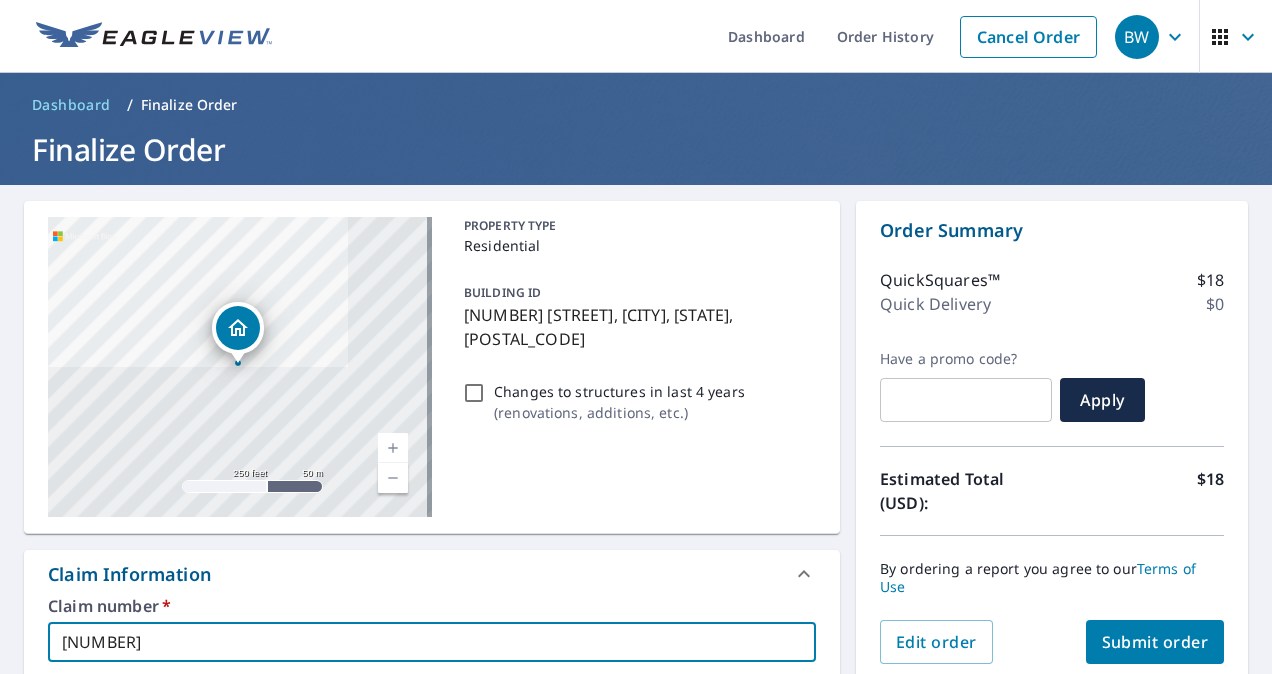 type on "[NUMBER]" 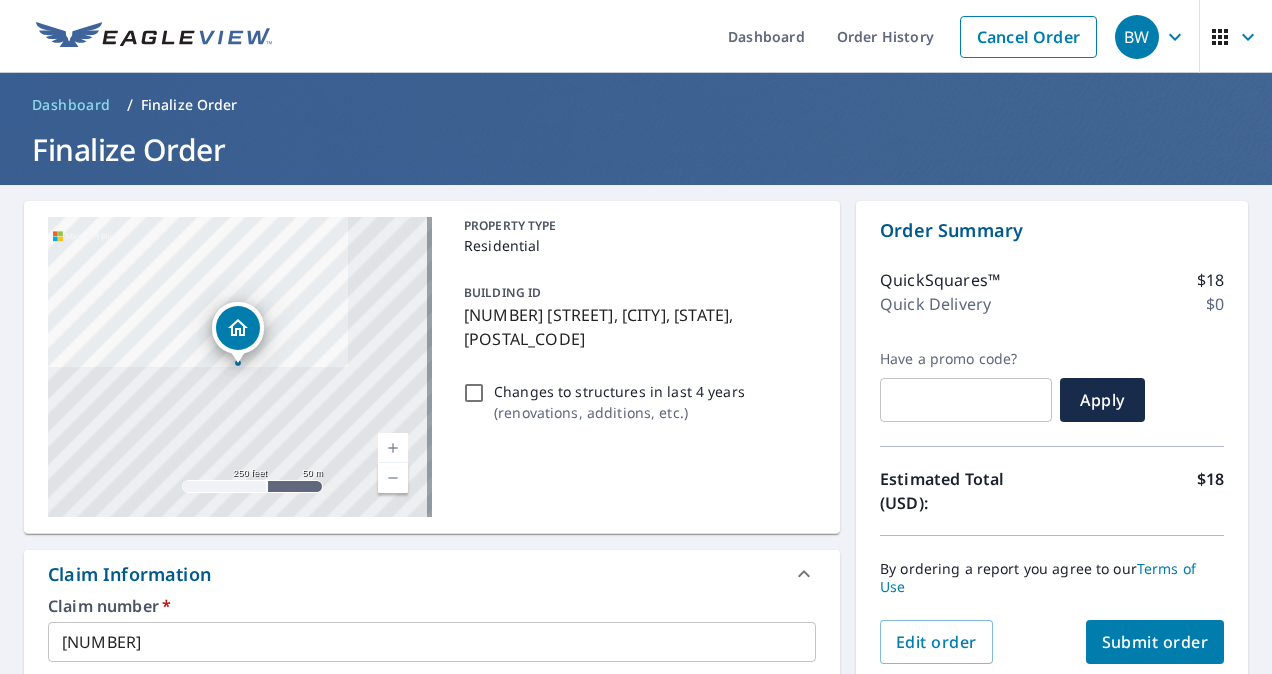 scroll, scrollTop: 392, scrollLeft: 0, axis: vertical 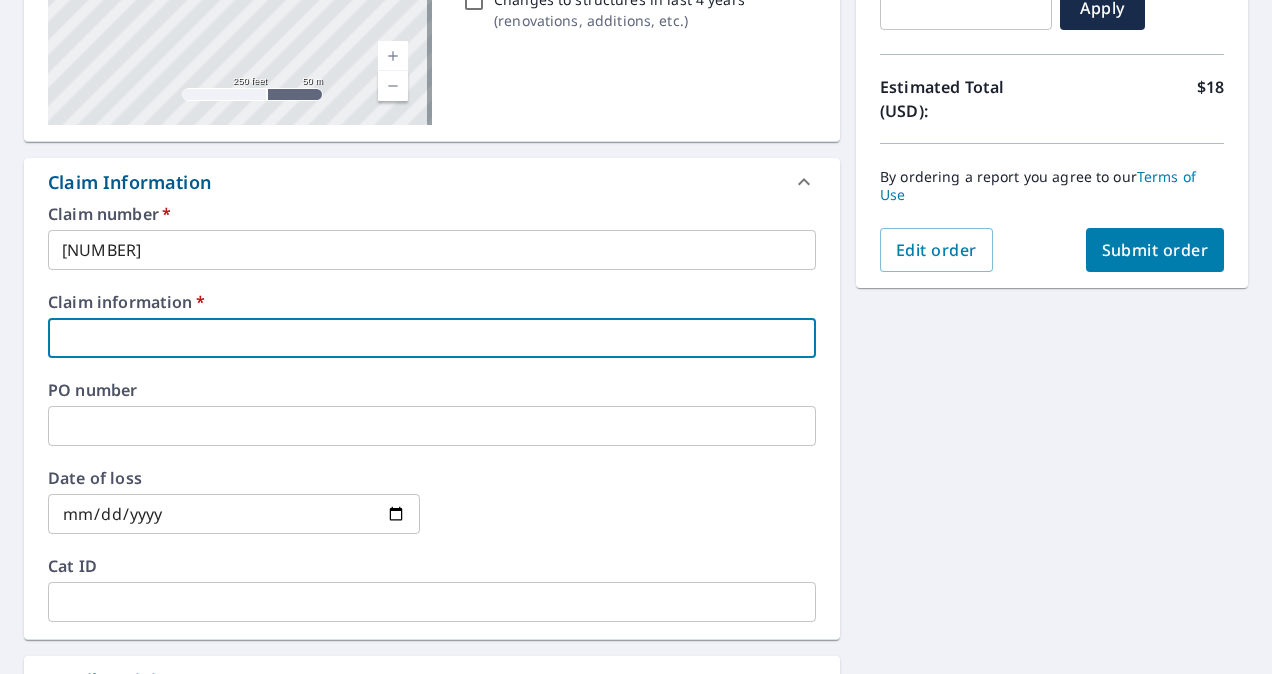 click at bounding box center [432, 426] 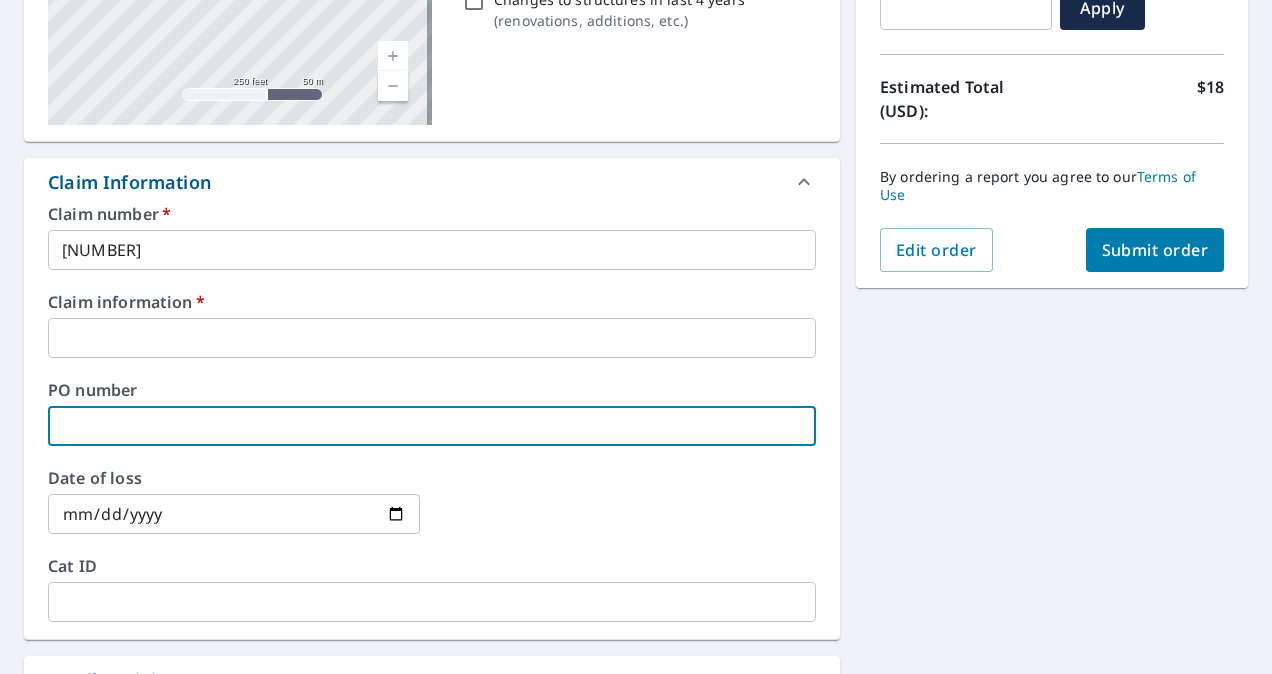 type on "r" 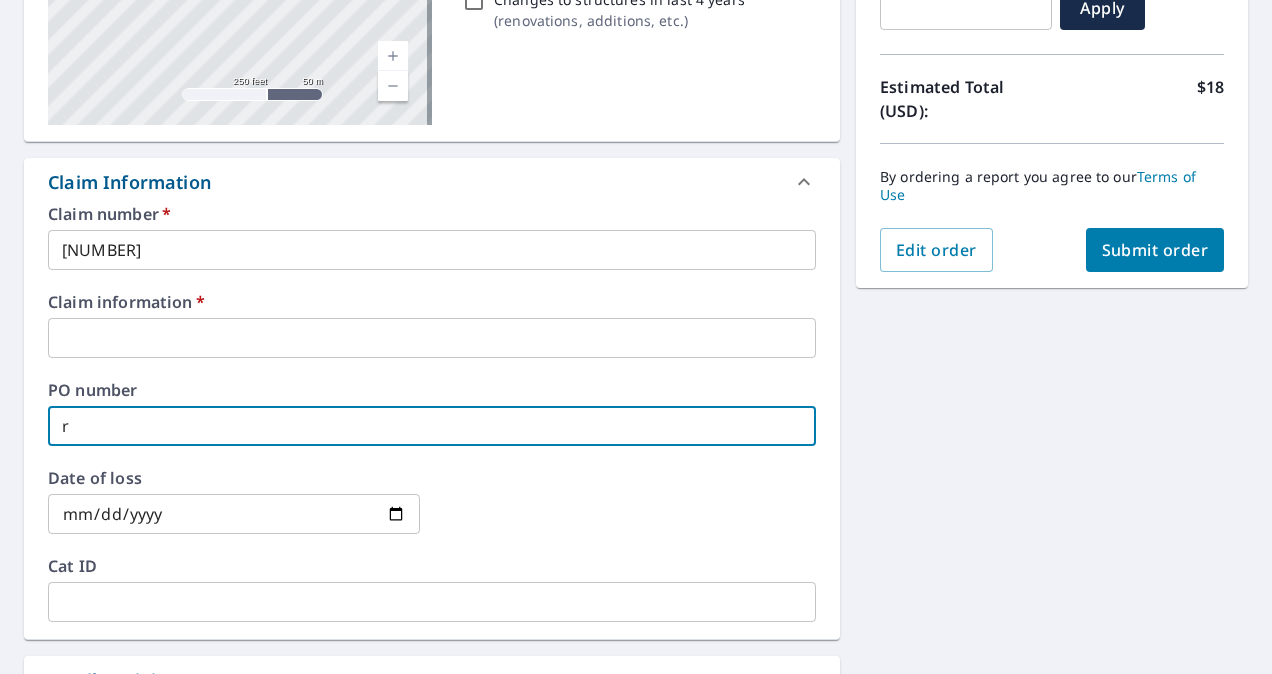 type on "ri" 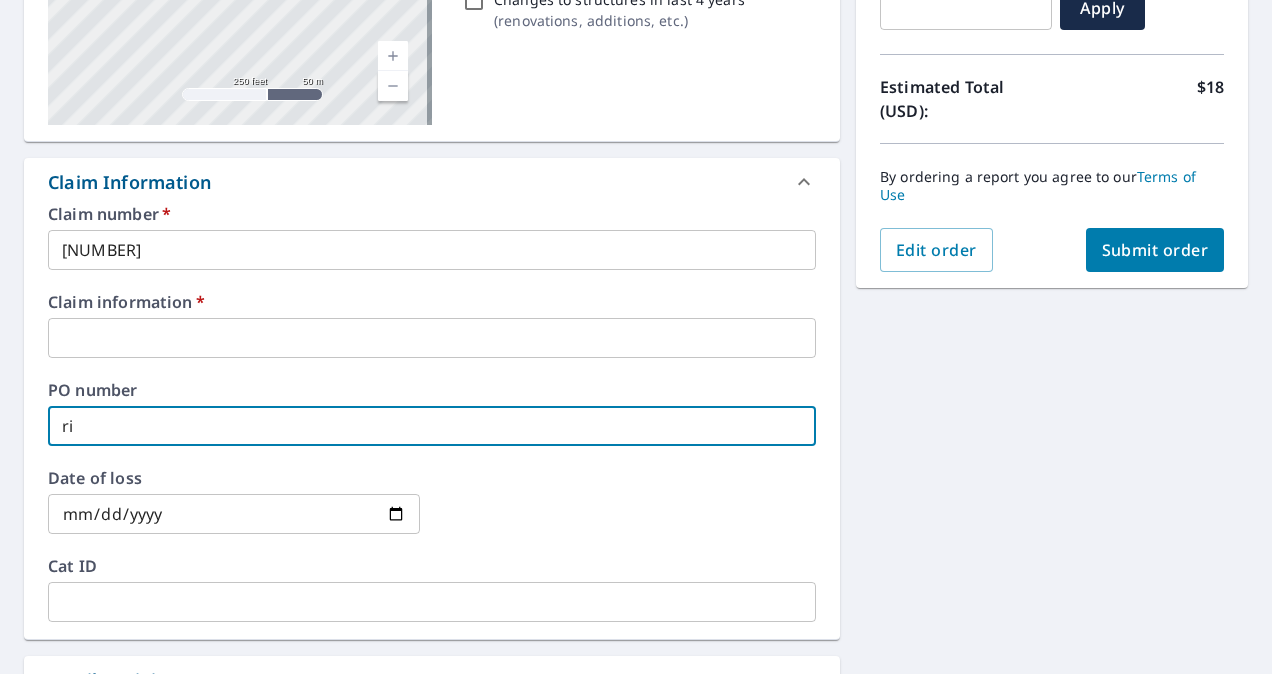 type on "ric" 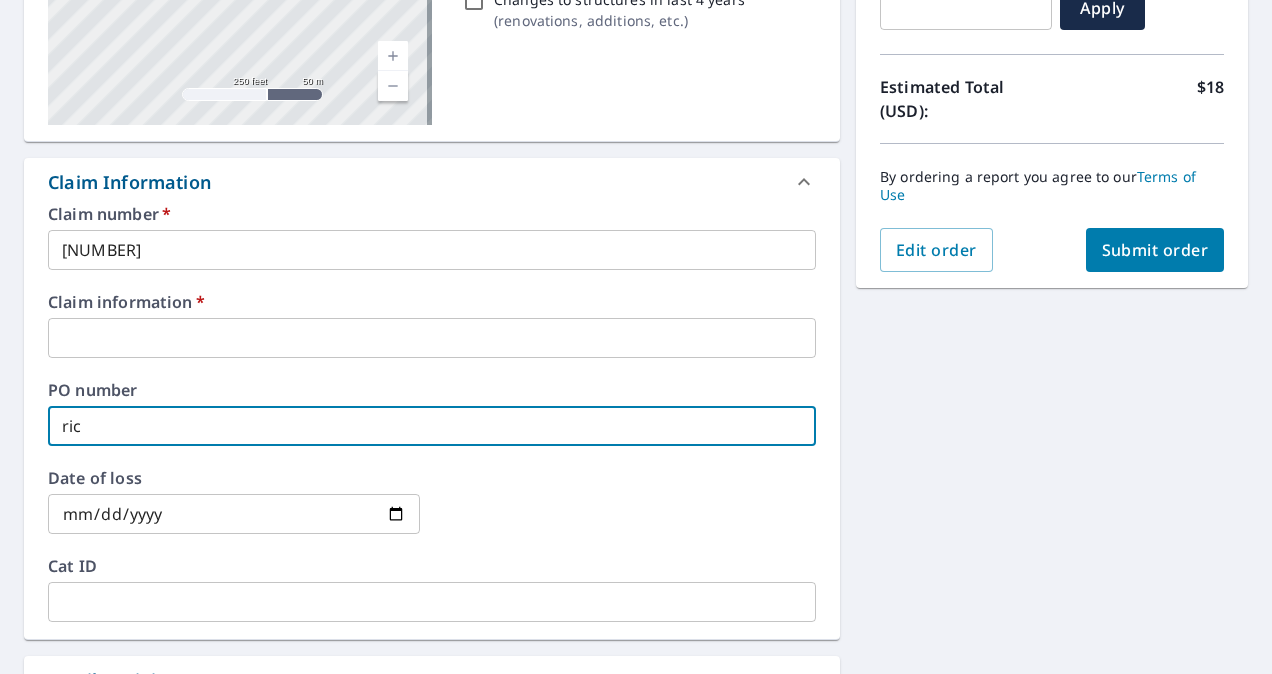 type on "[LAST]" 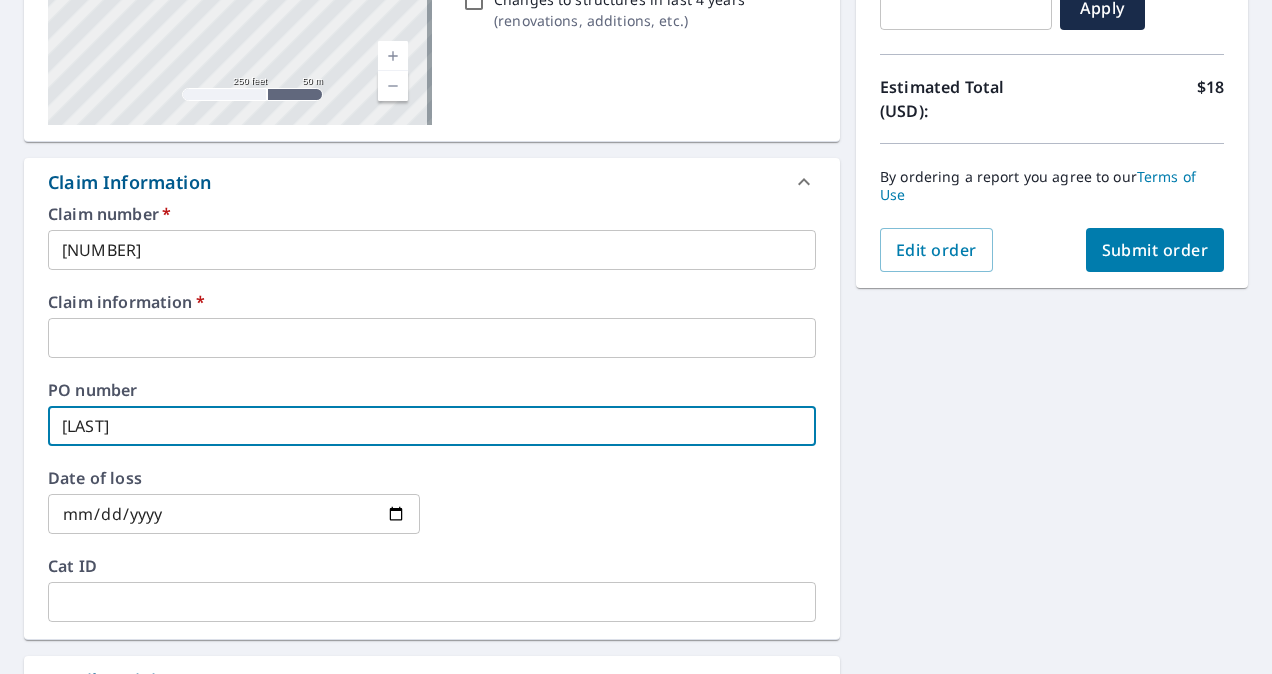 type on "[LAST]" 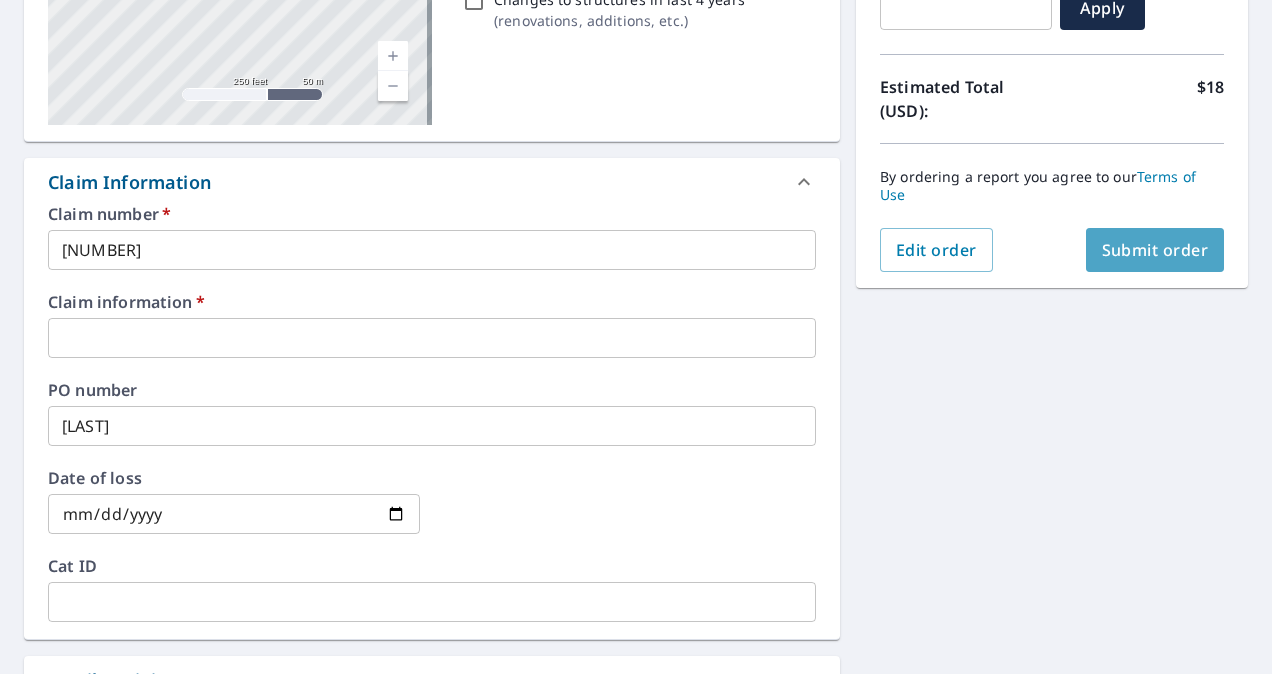 click on "Submit order" at bounding box center (1155, 250) 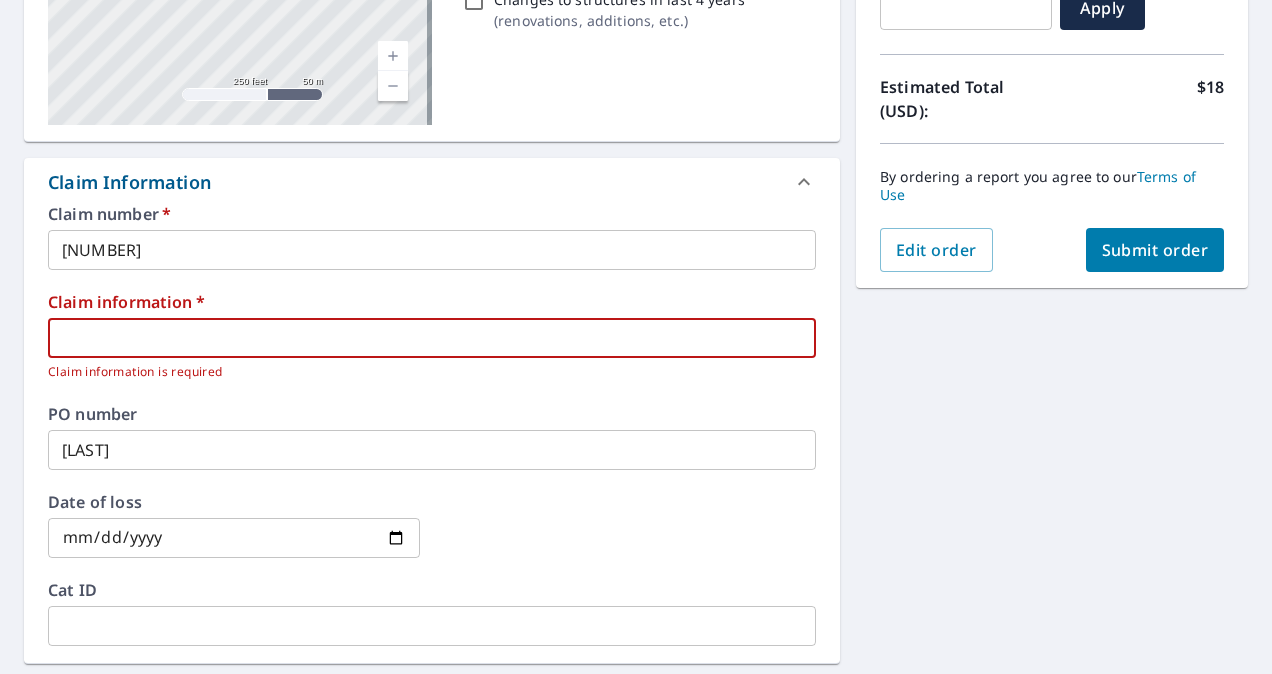 click at bounding box center [432, 338] 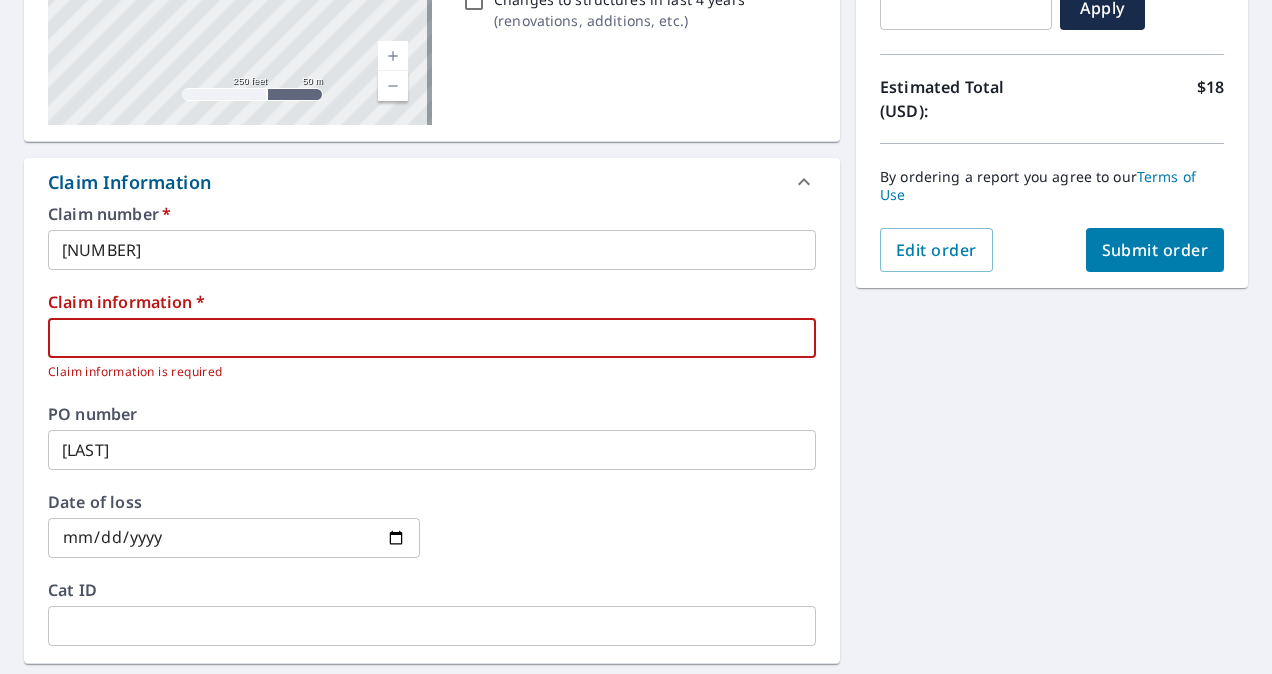 type on "r" 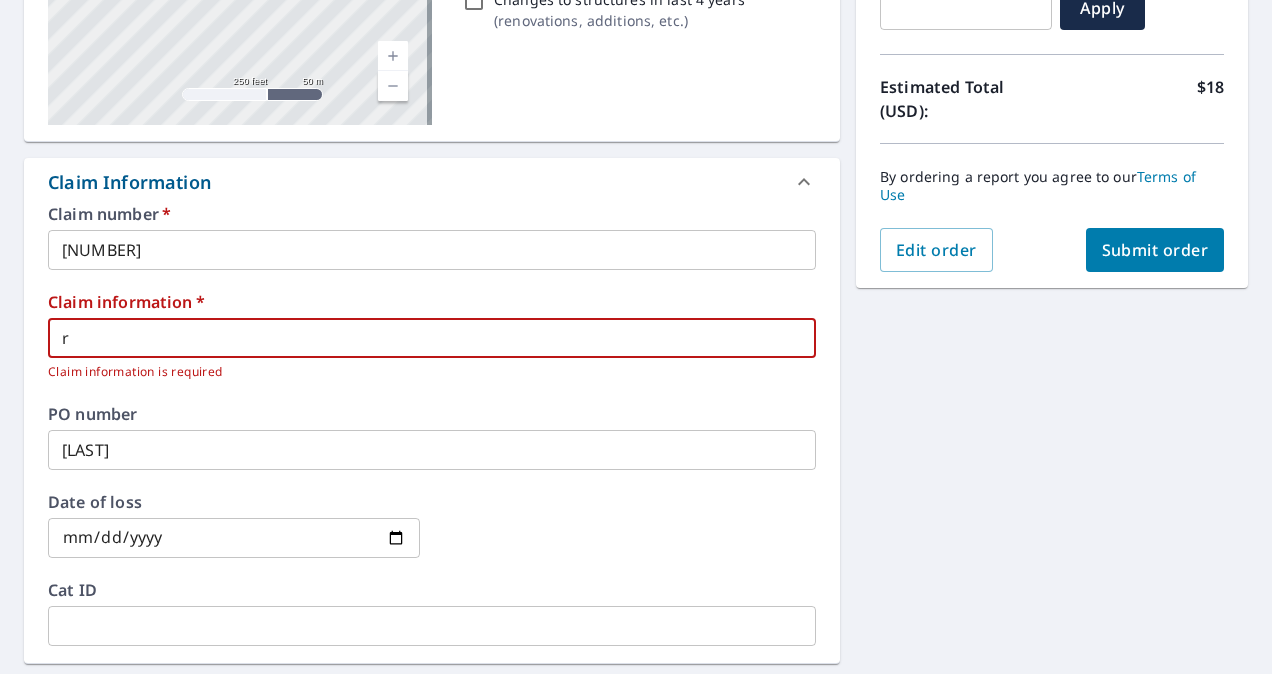 type on "ri" 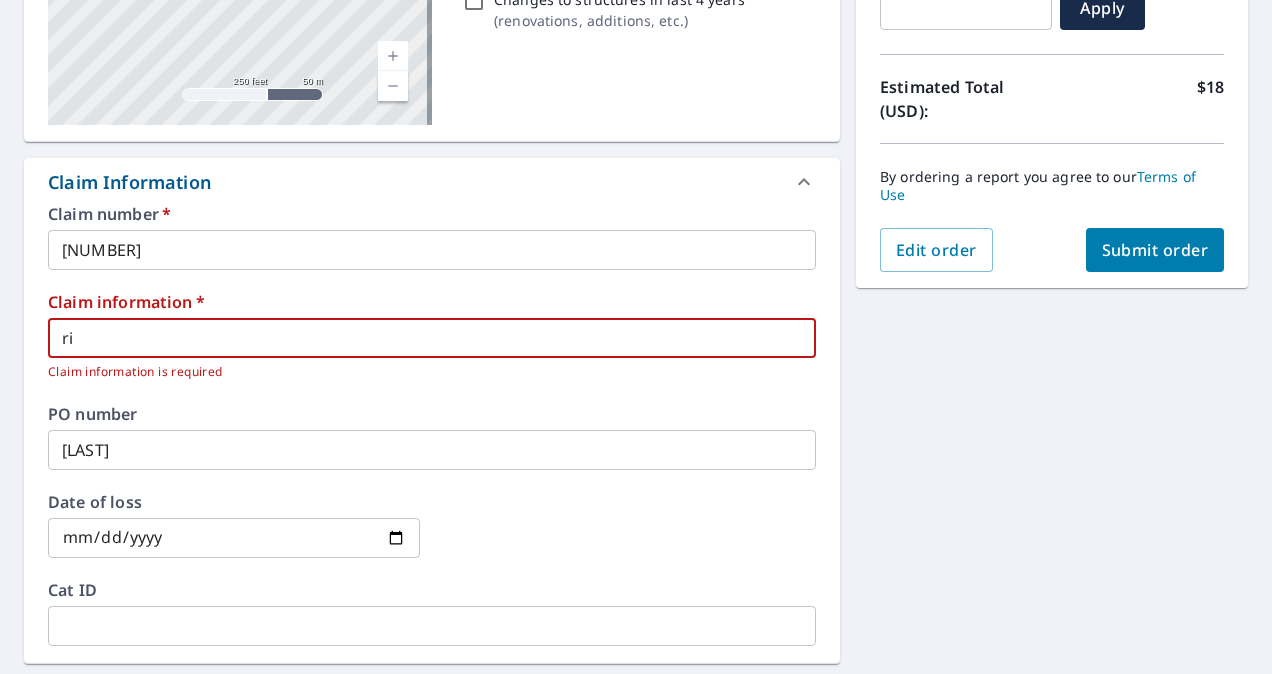 type on "ric" 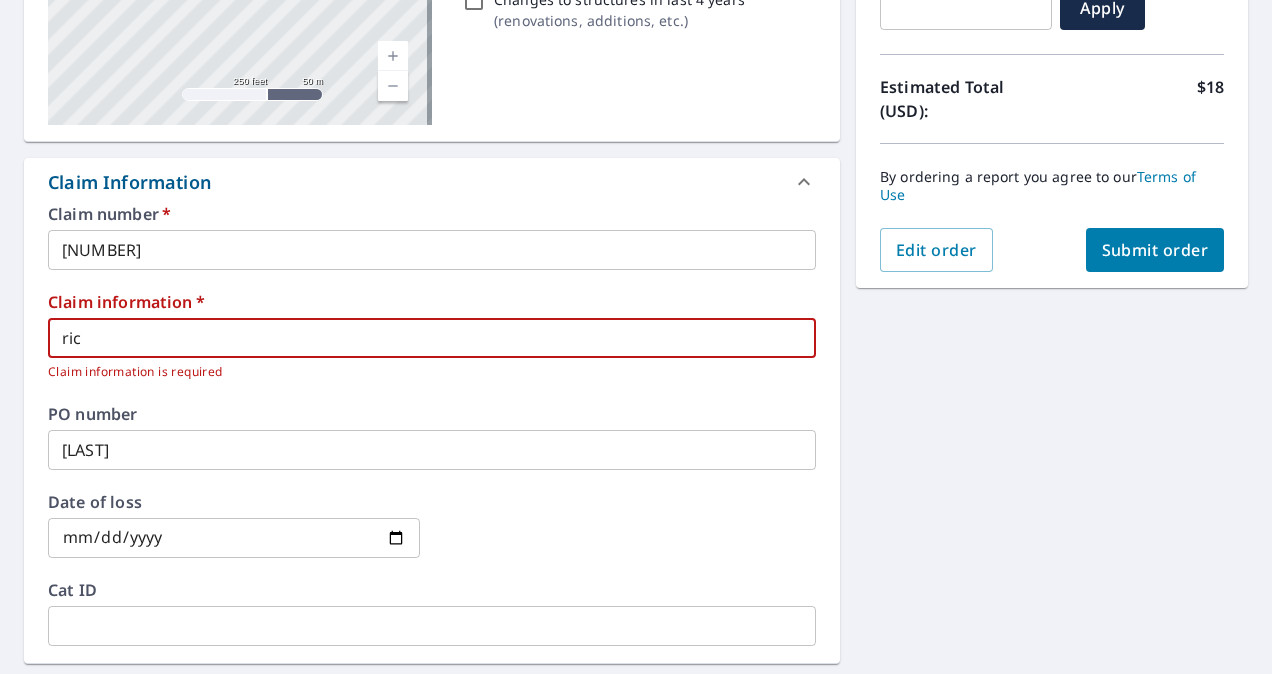 type on "[LAST]" 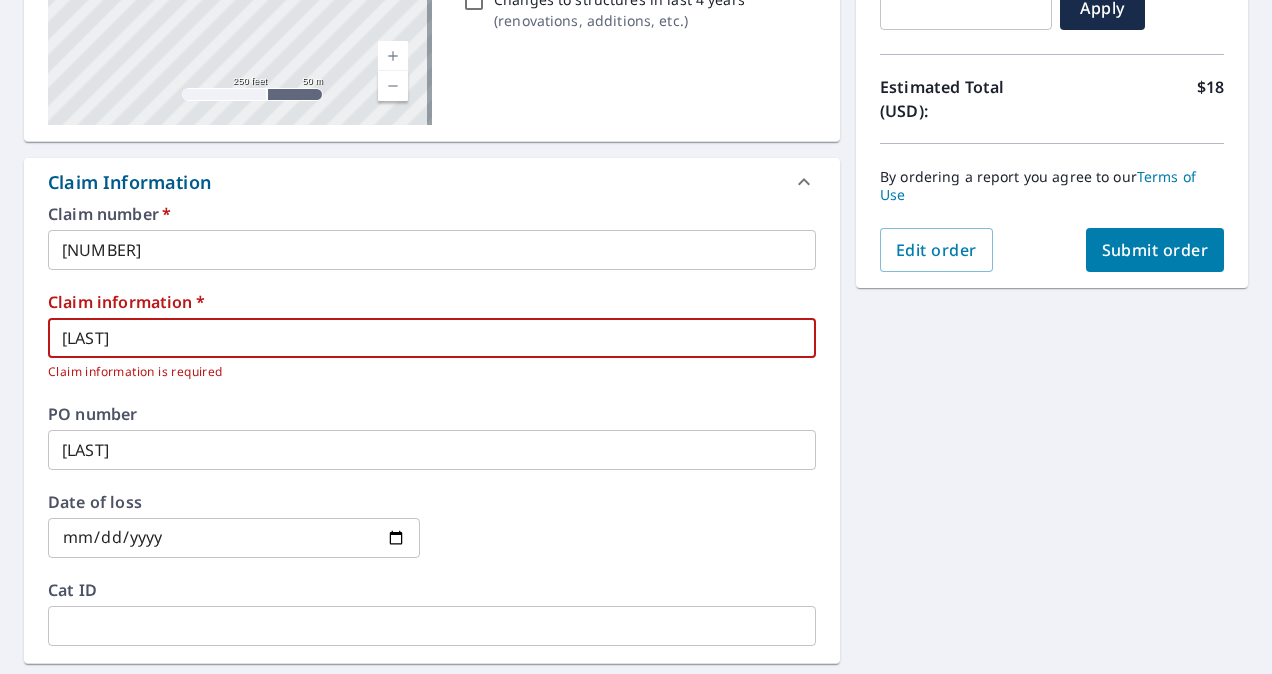 type on "[LAST]" 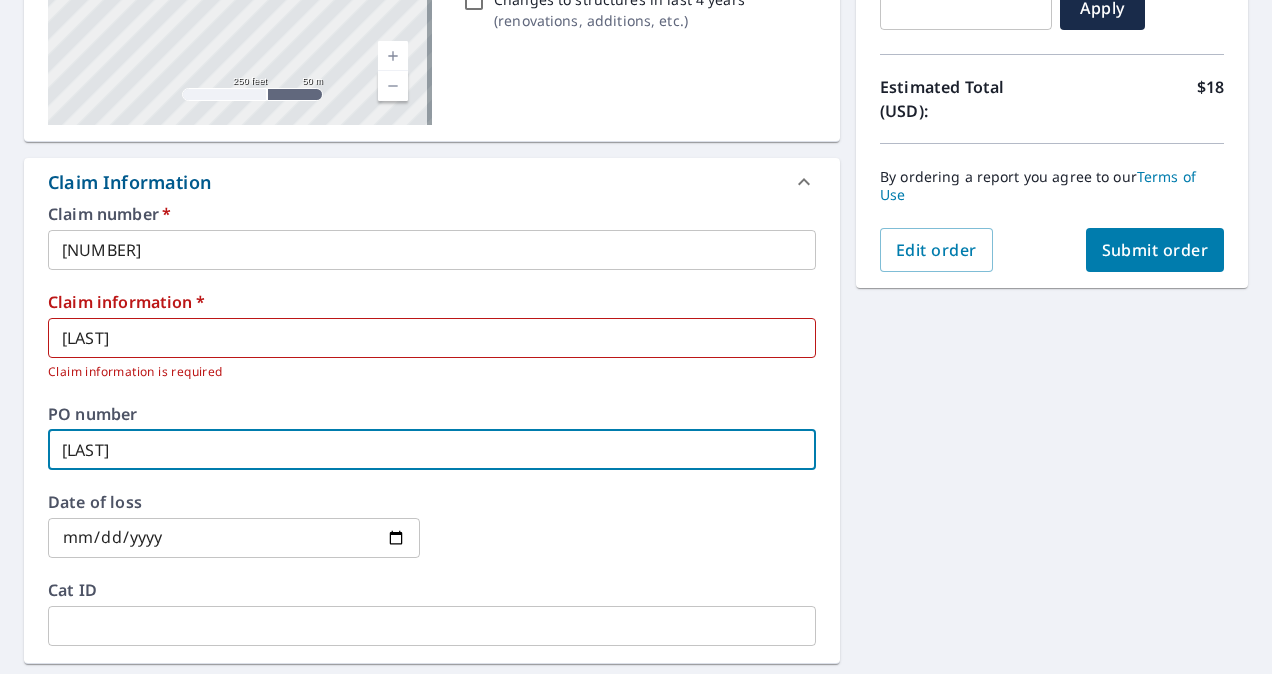 type 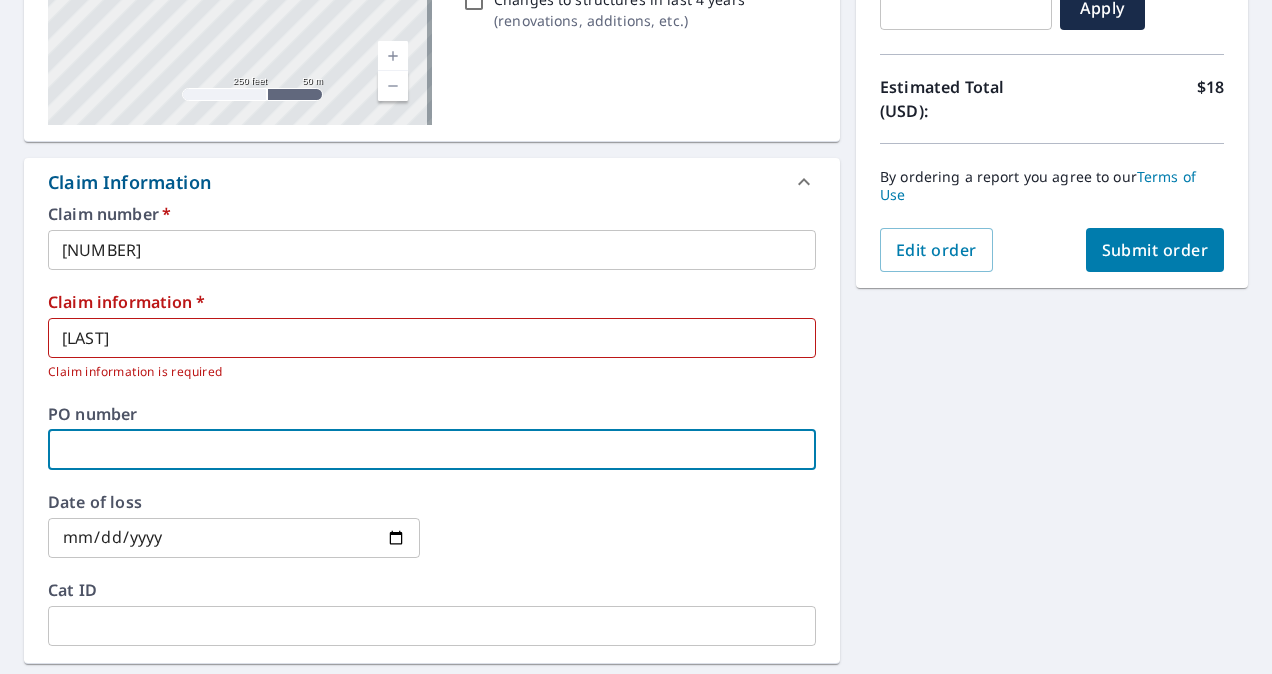 type 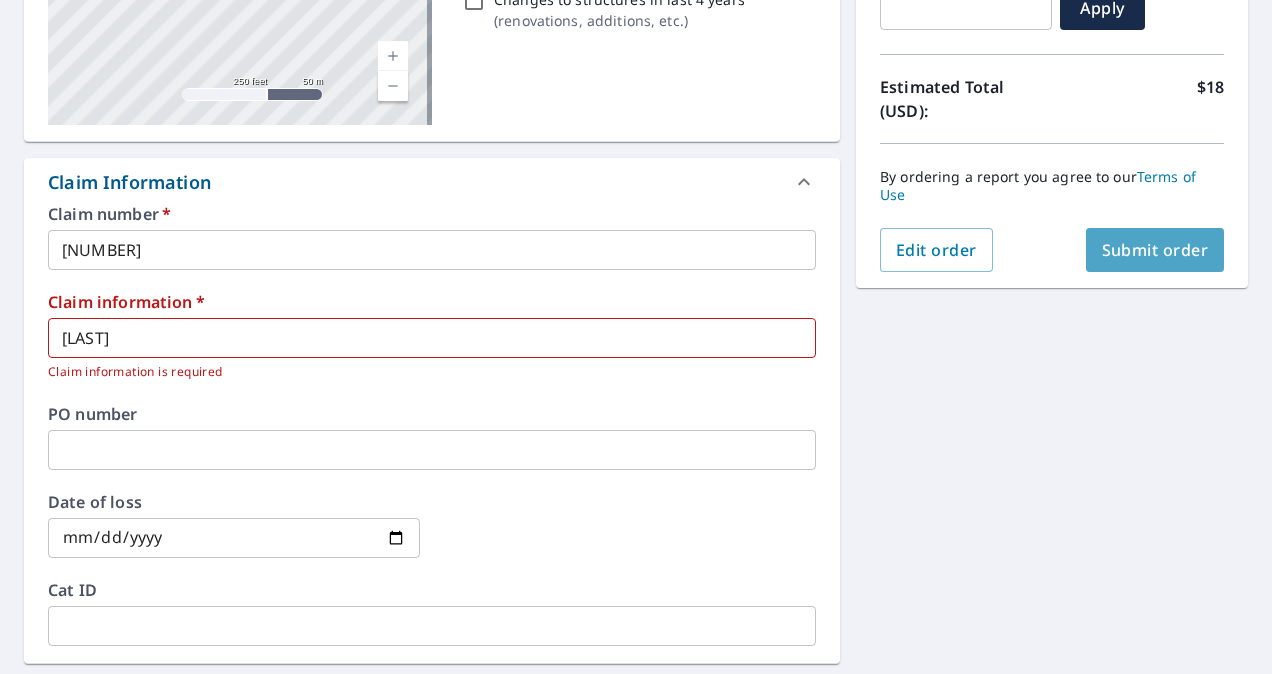 click on "Submit order" at bounding box center (1155, 250) 